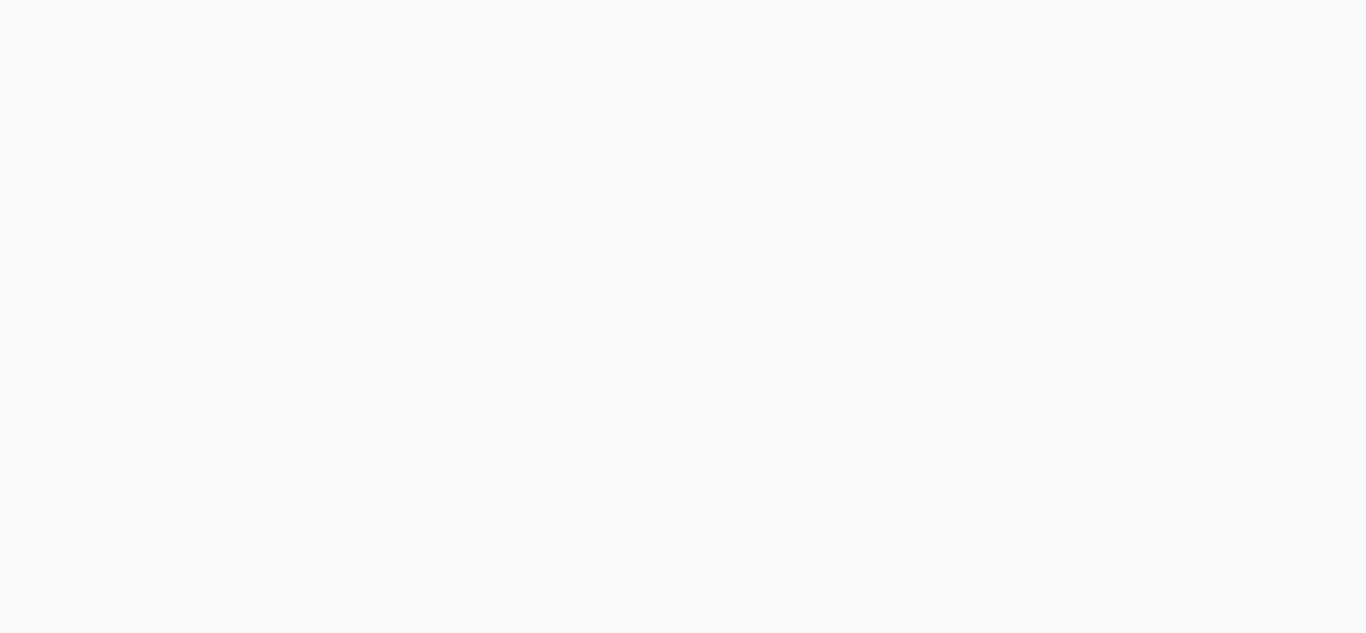 scroll, scrollTop: 0, scrollLeft: 0, axis: both 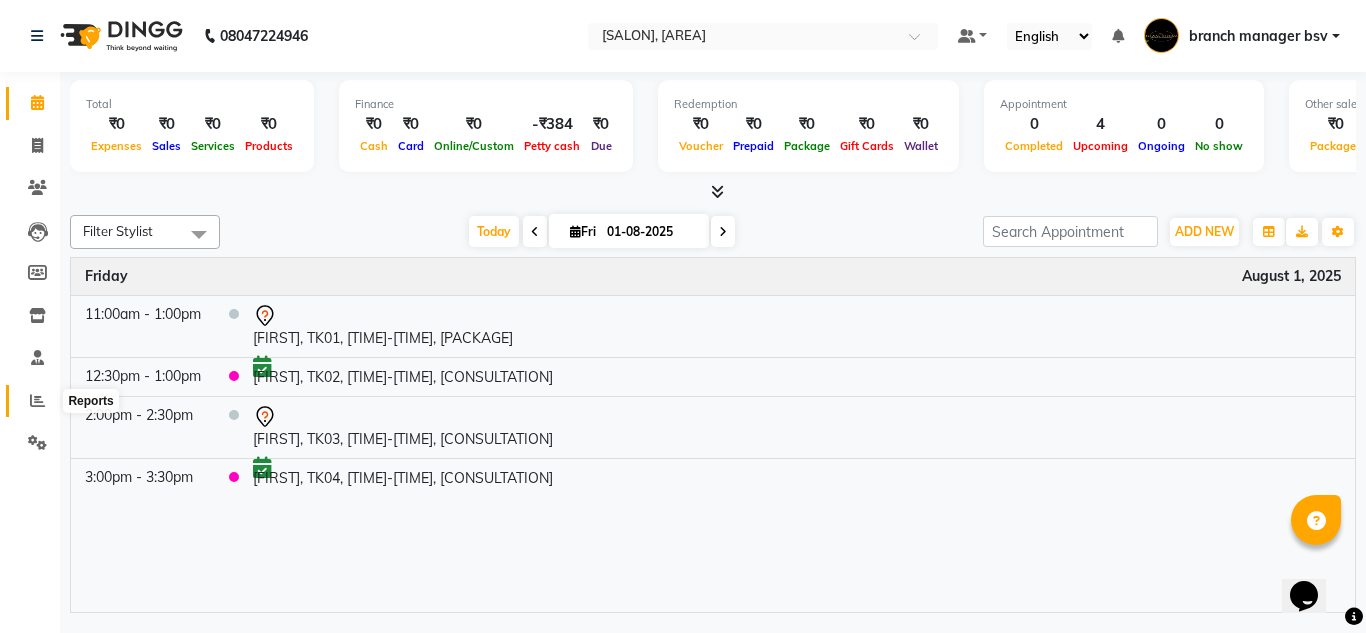 click 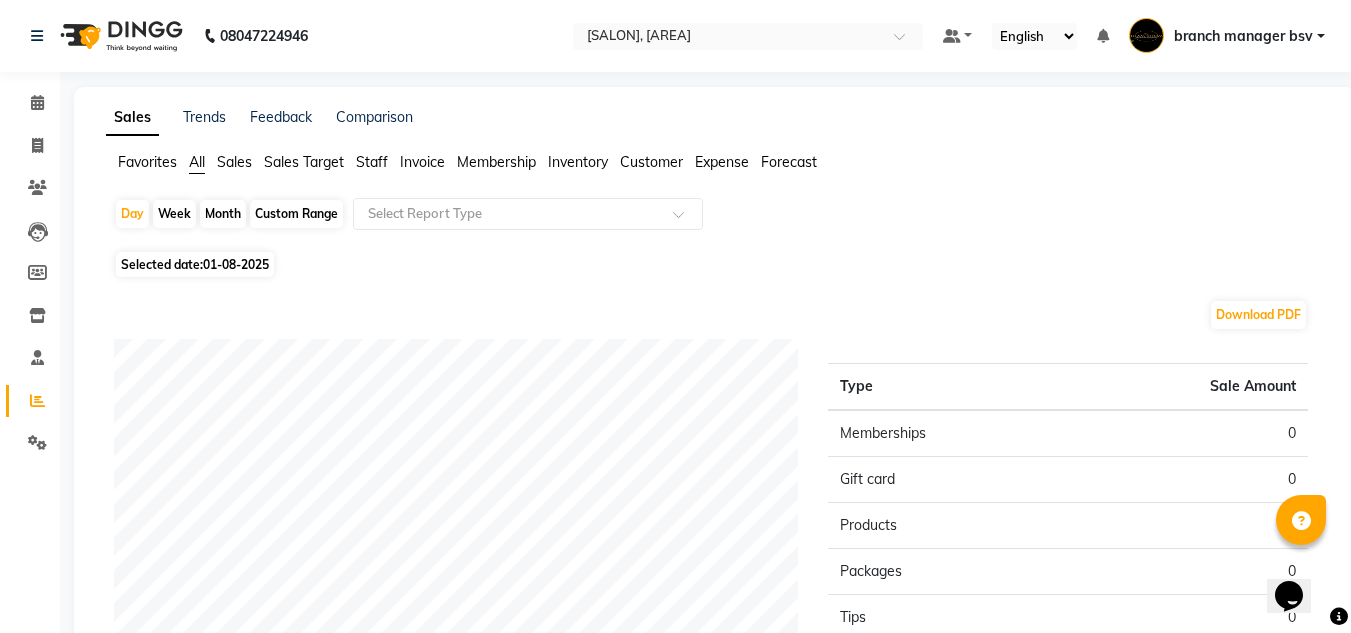 click on "Staff" 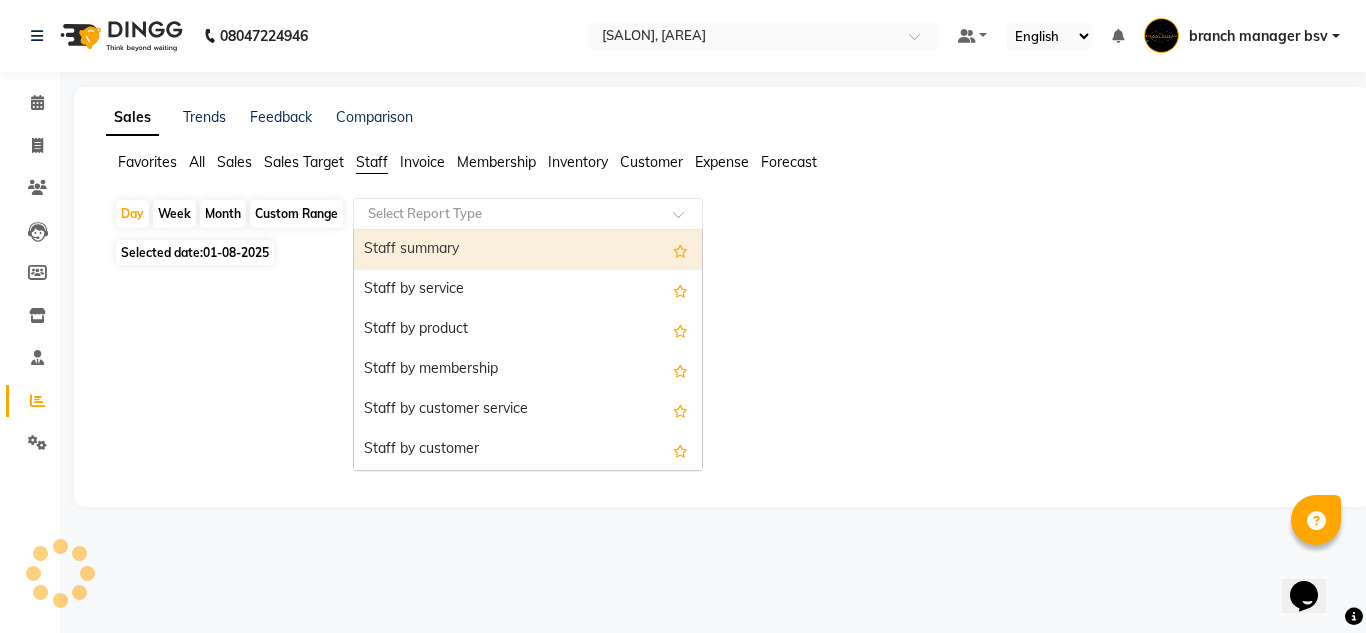 click 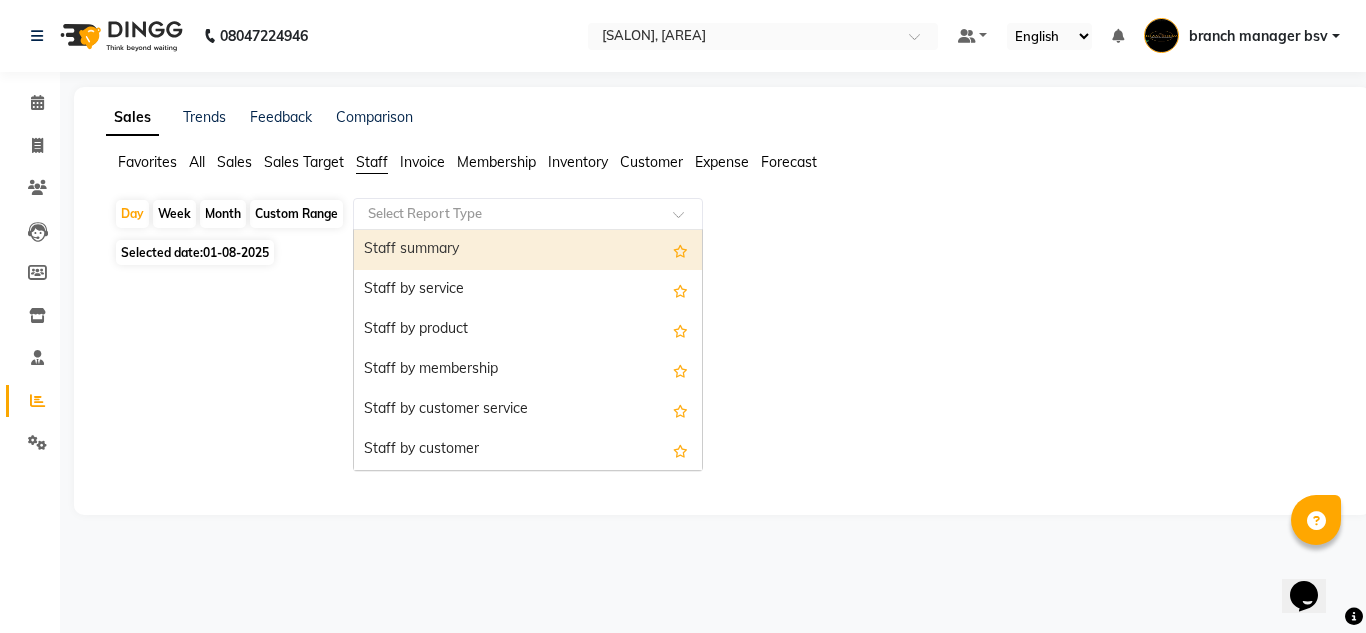 click on "Staff summary" at bounding box center (528, 250) 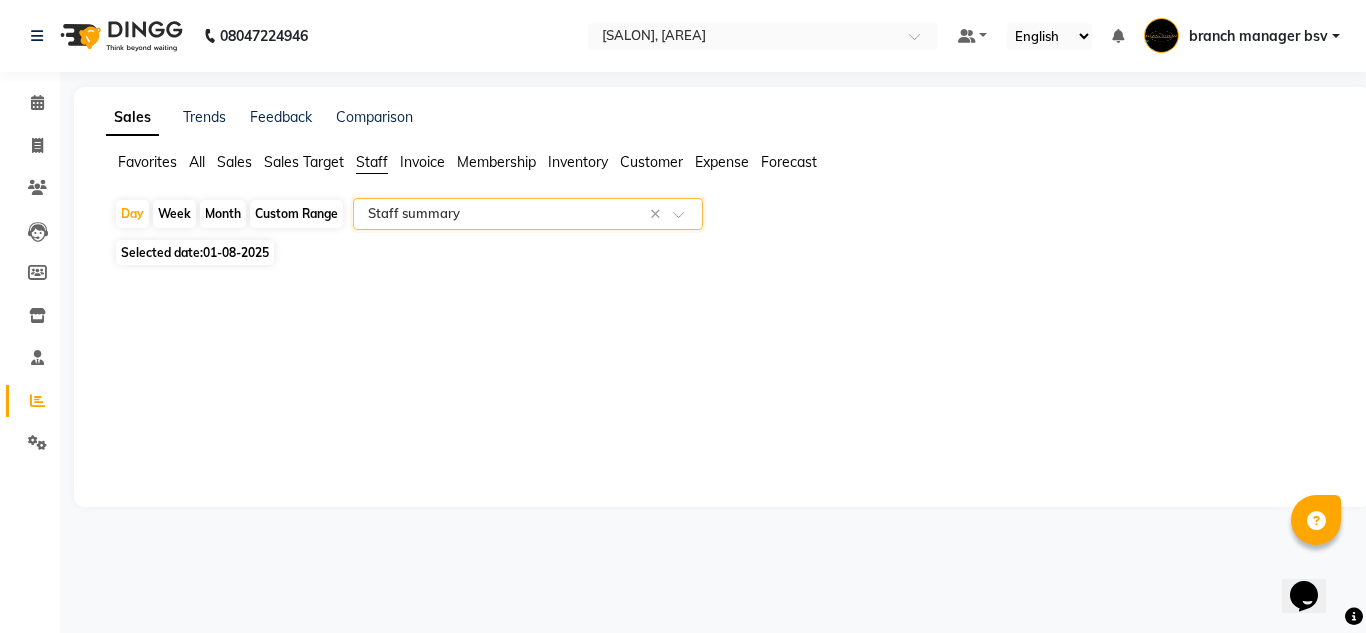 click on "Selected date:  01-08-2025" 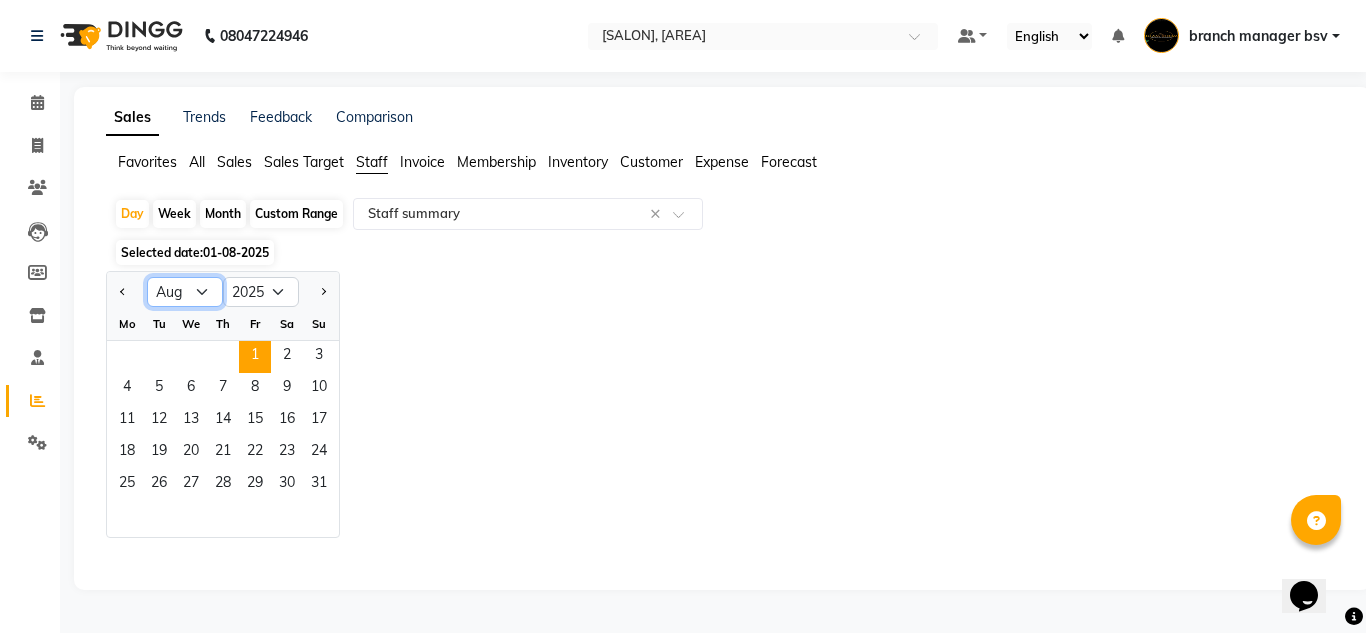 click on "Jan Feb Mar Apr May Jun Jul Aug Sep Oct Nov Dec" 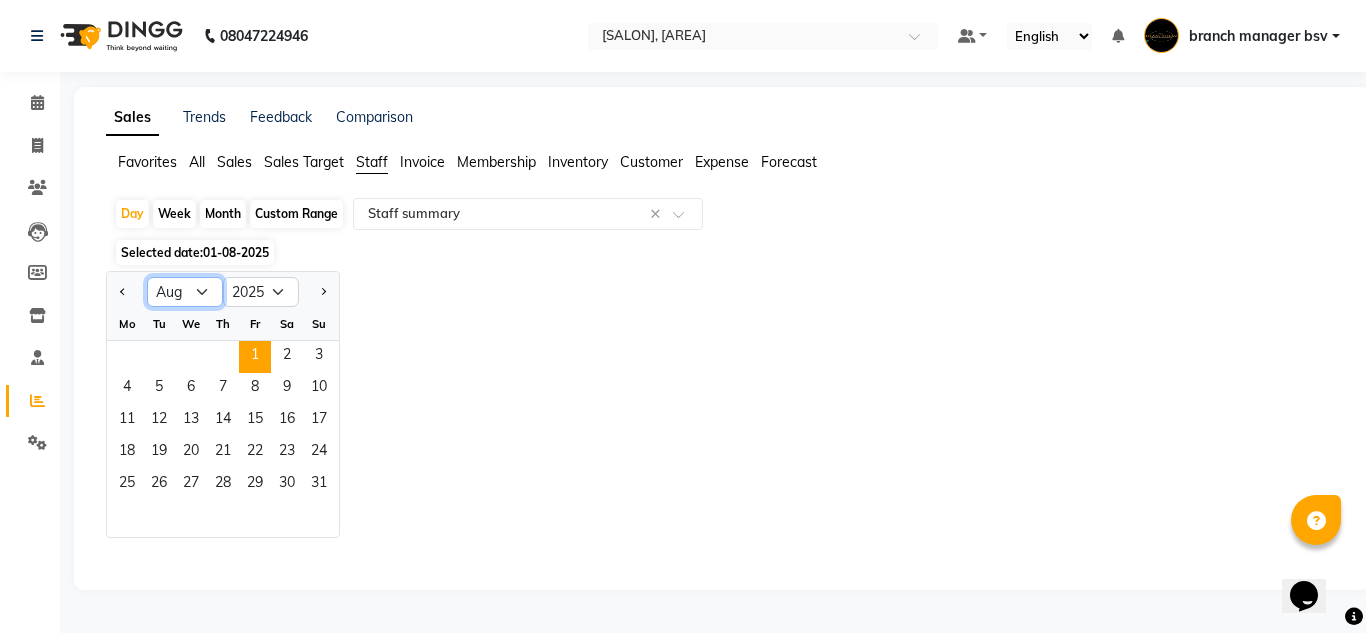 select on "7" 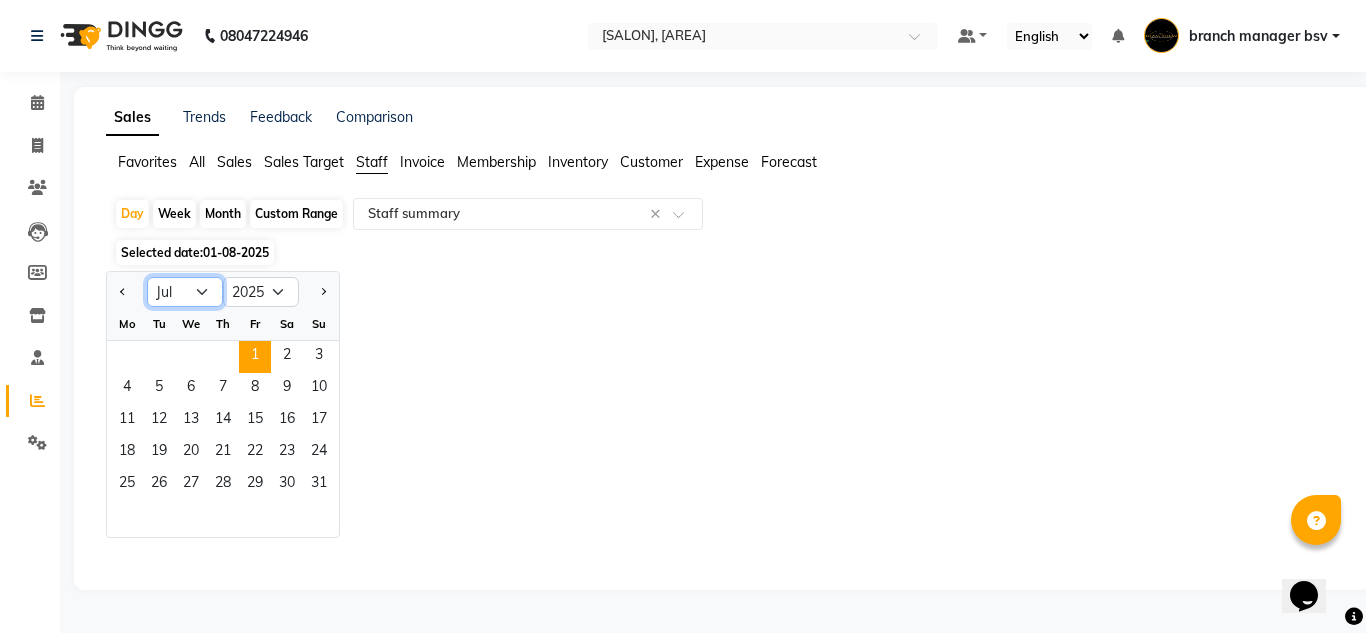 click on "Jan Feb Mar Apr May Jun Jul Aug Sep Oct Nov Dec" 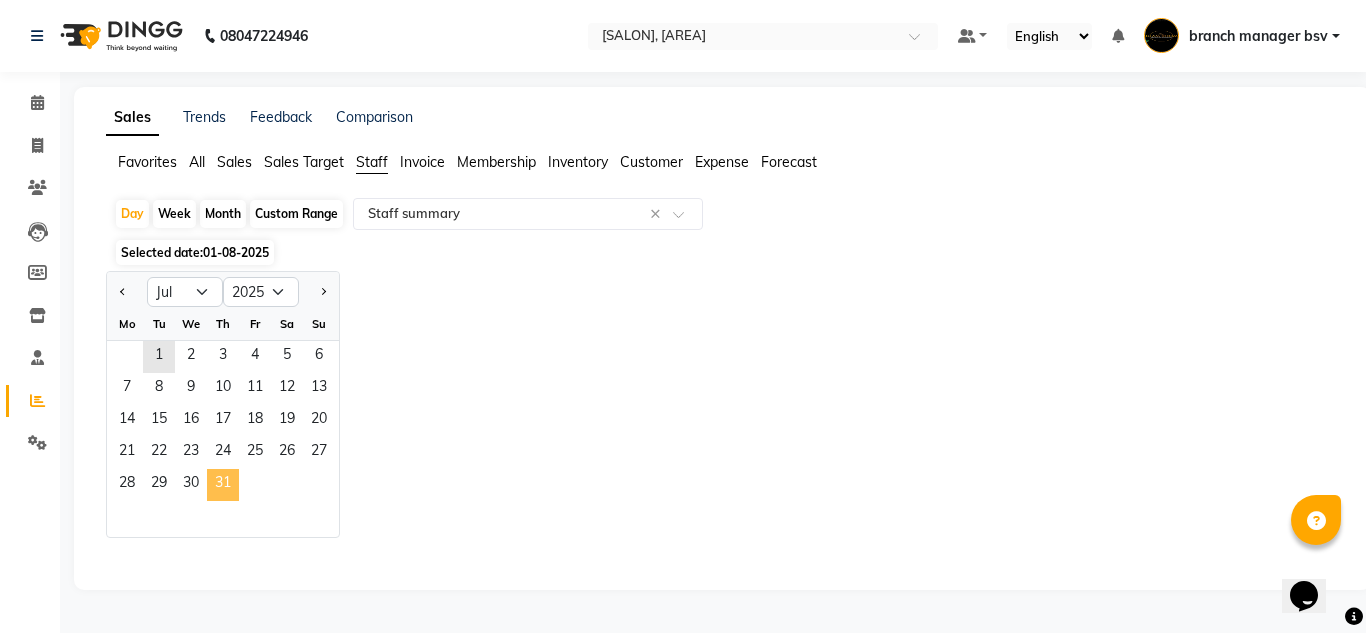 click on "31" 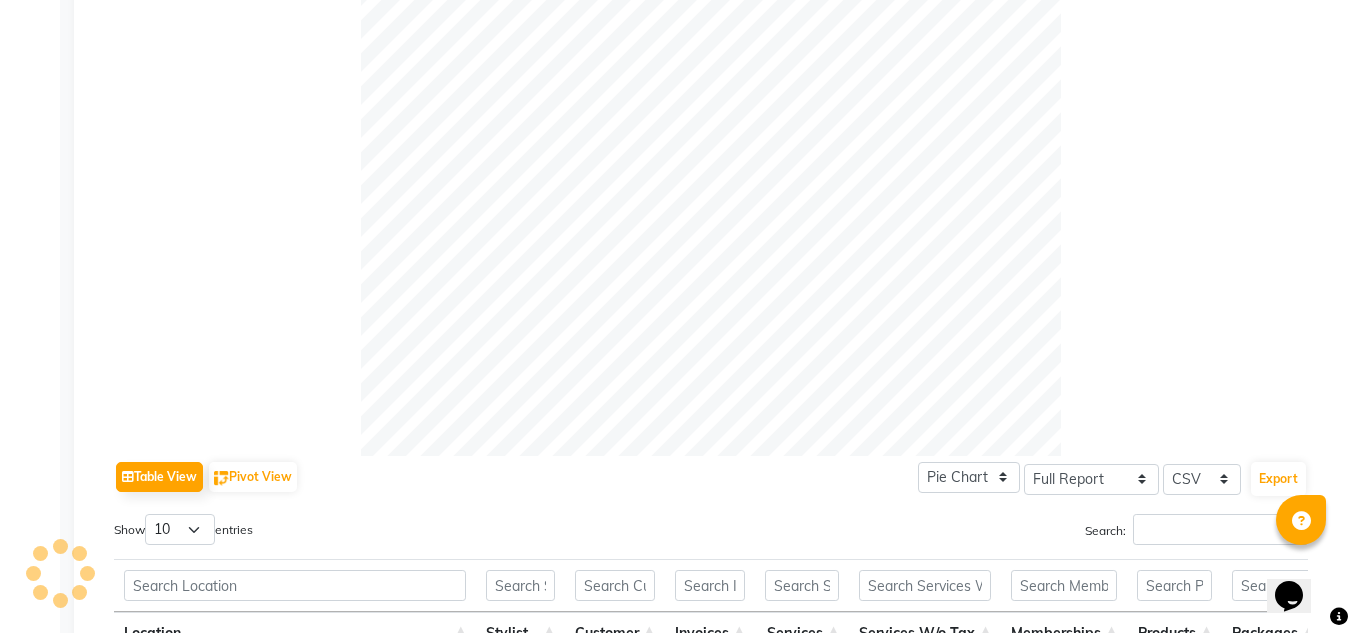 scroll, scrollTop: 943, scrollLeft: 0, axis: vertical 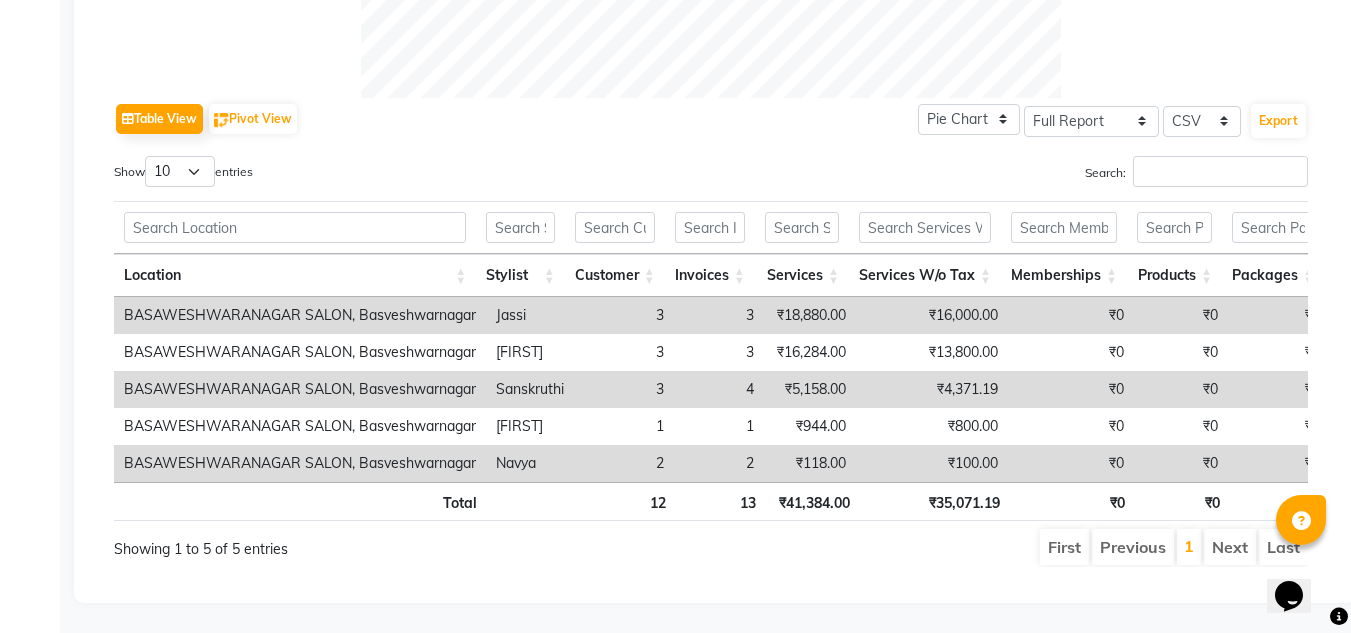 click on "₹18,880.00" at bounding box center (810, 315) 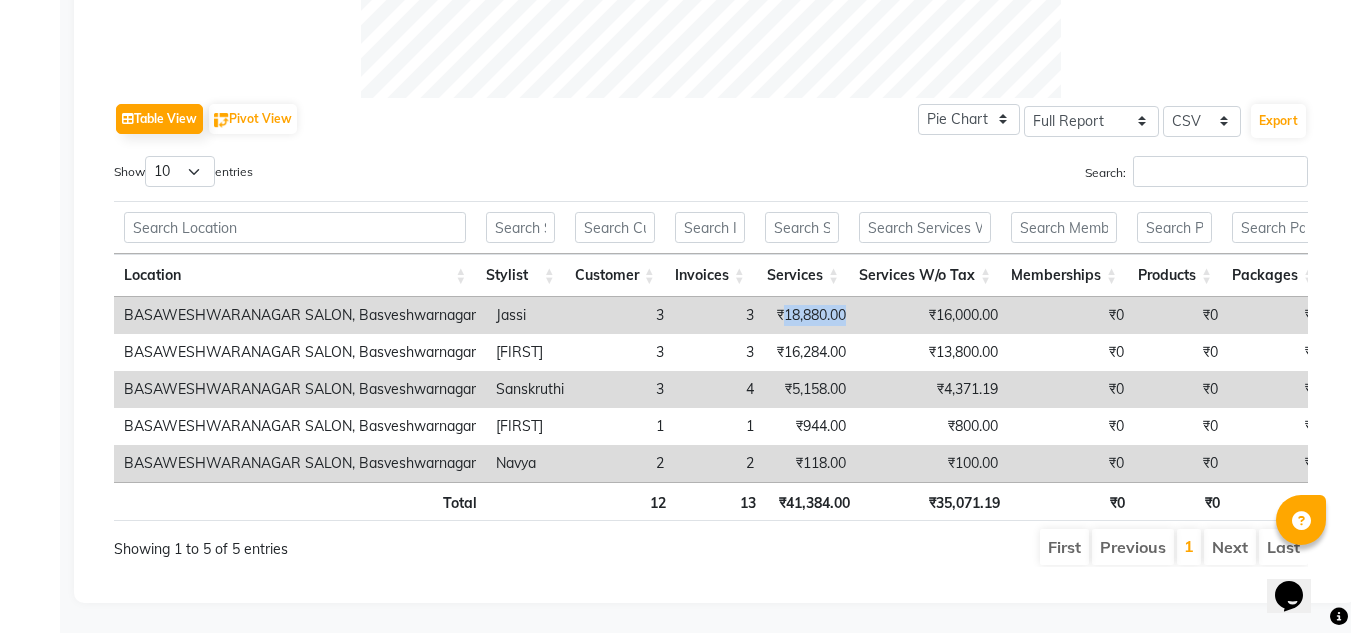 click on "₹18,880.00" at bounding box center (810, 315) 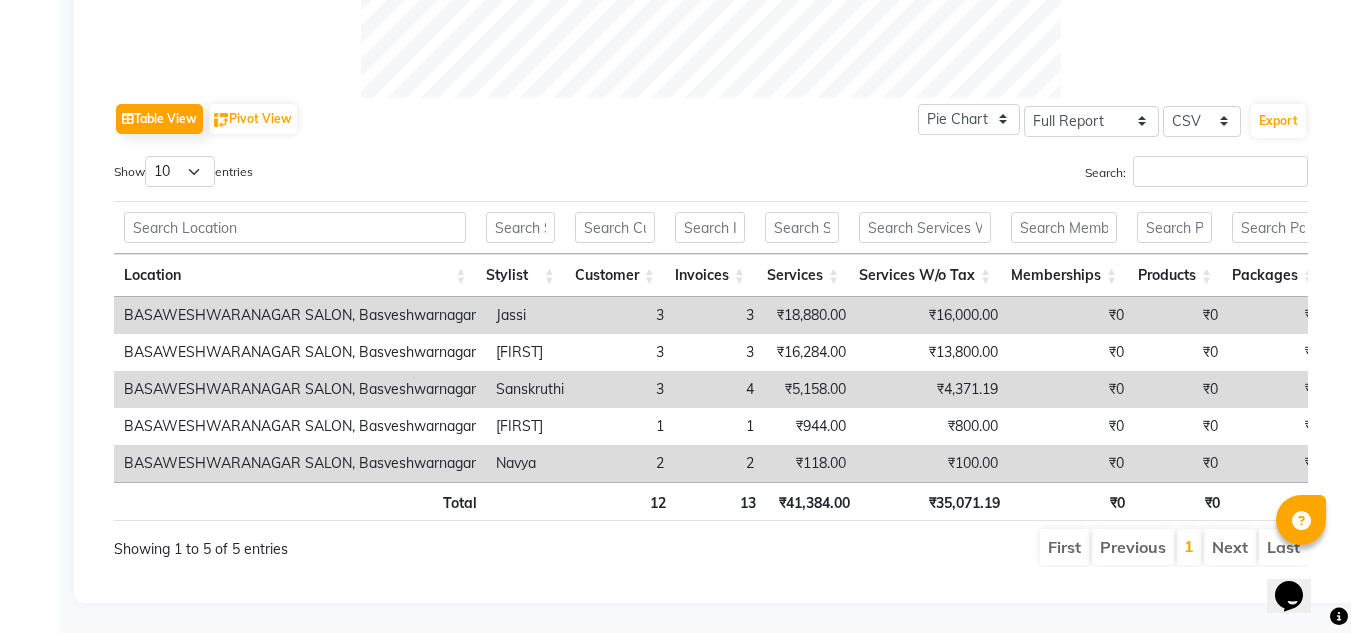 click on "₹5,158.00" at bounding box center (810, 389) 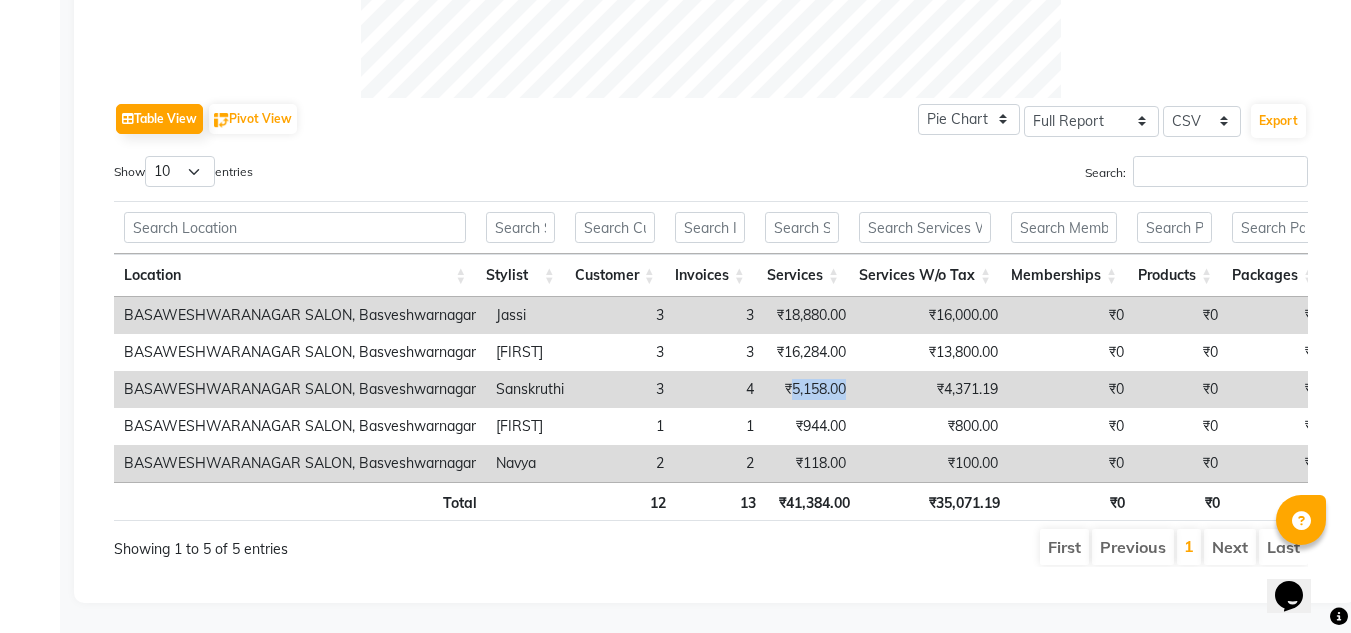 click on "₹5,158.00" at bounding box center (810, 389) 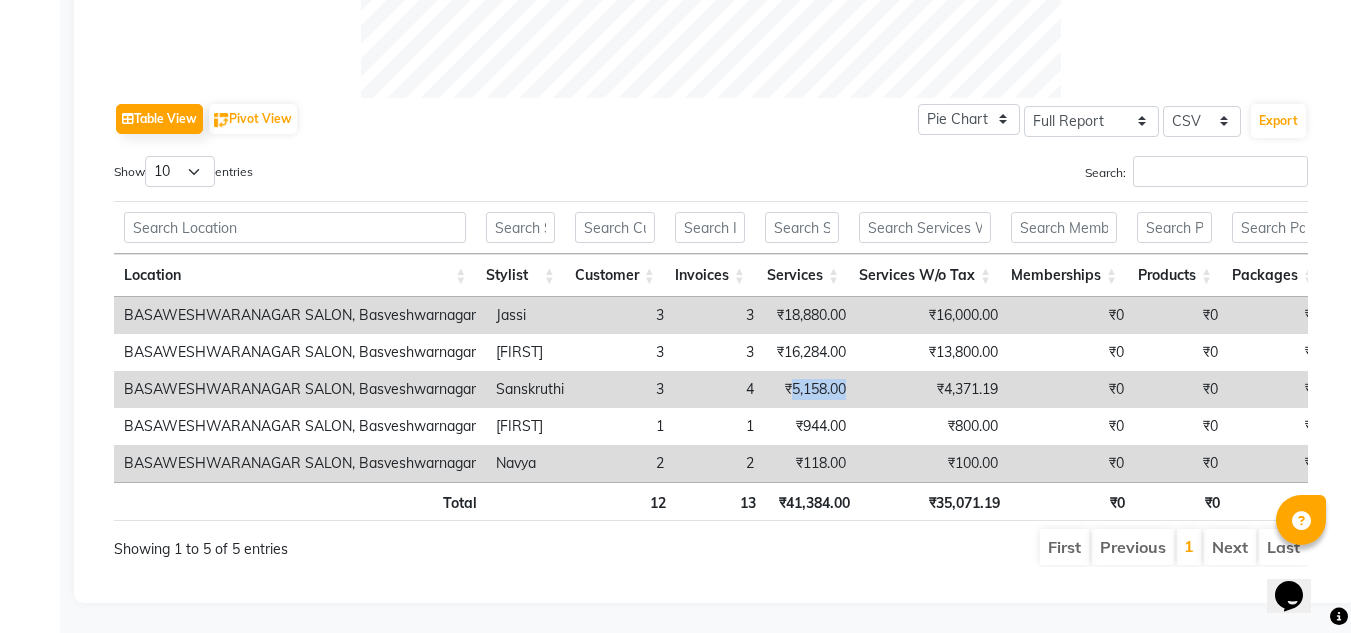 click on "₹5,158.00" at bounding box center [810, 389] 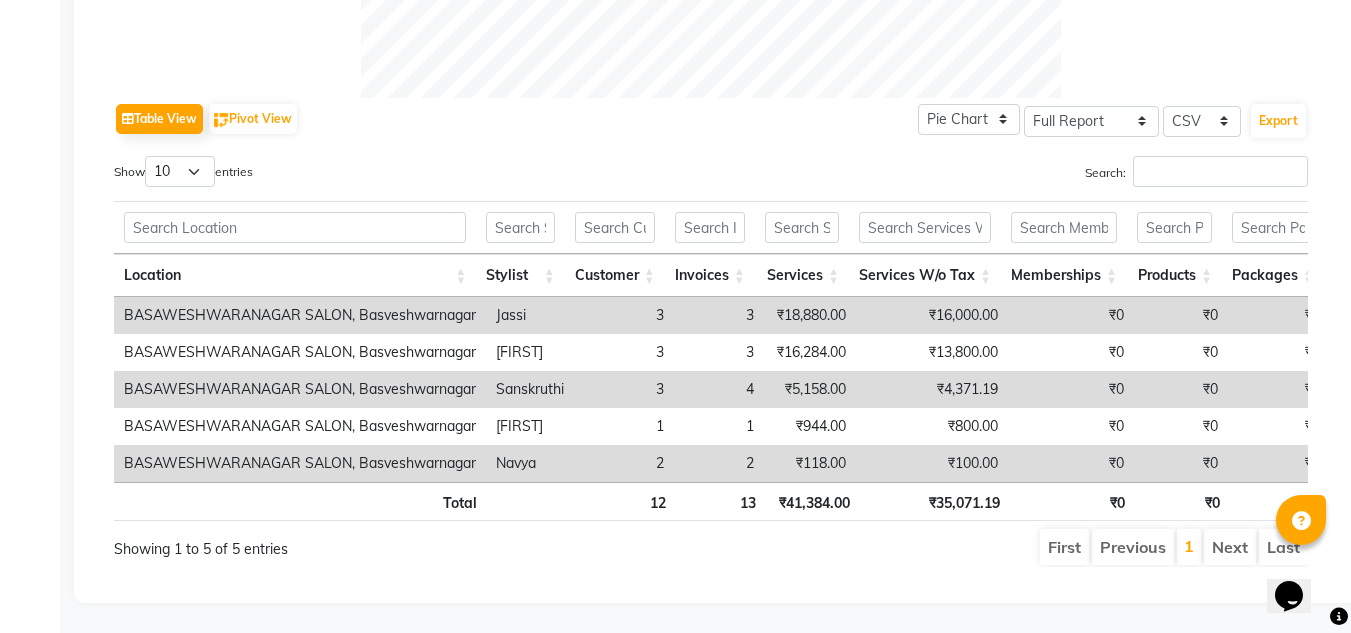 click on "₹118.00" at bounding box center [810, 463] 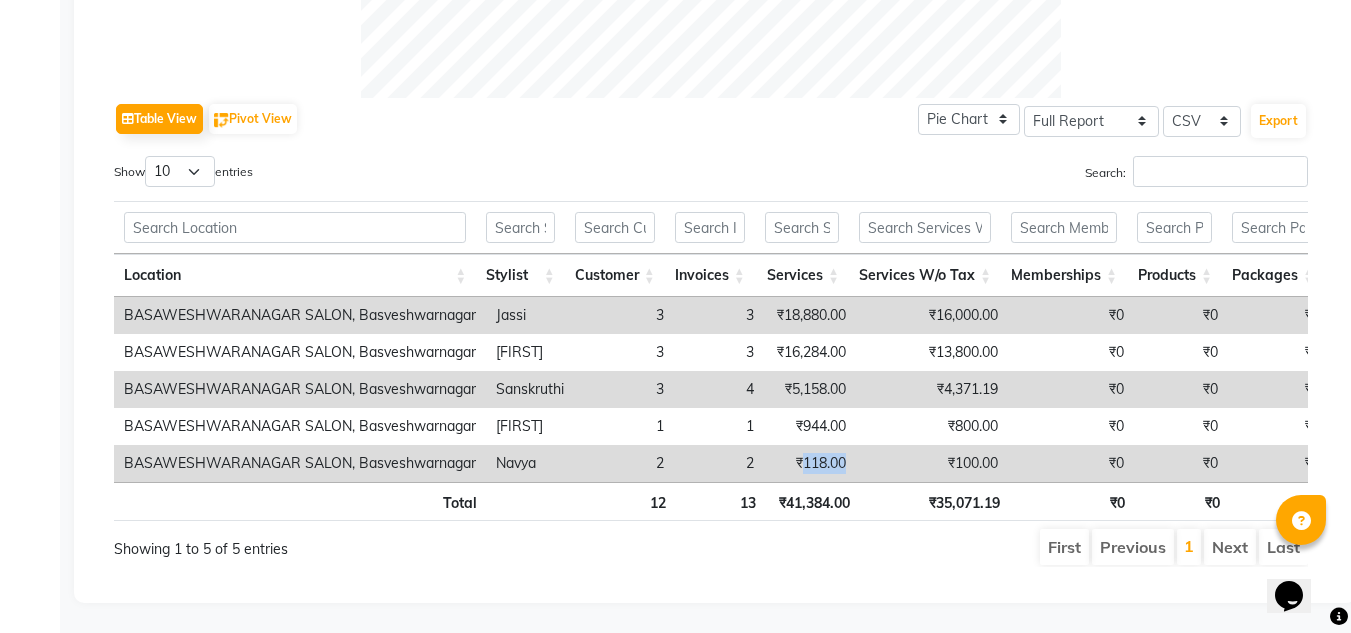click on "₹118.00" at bounding box center (810, 463) 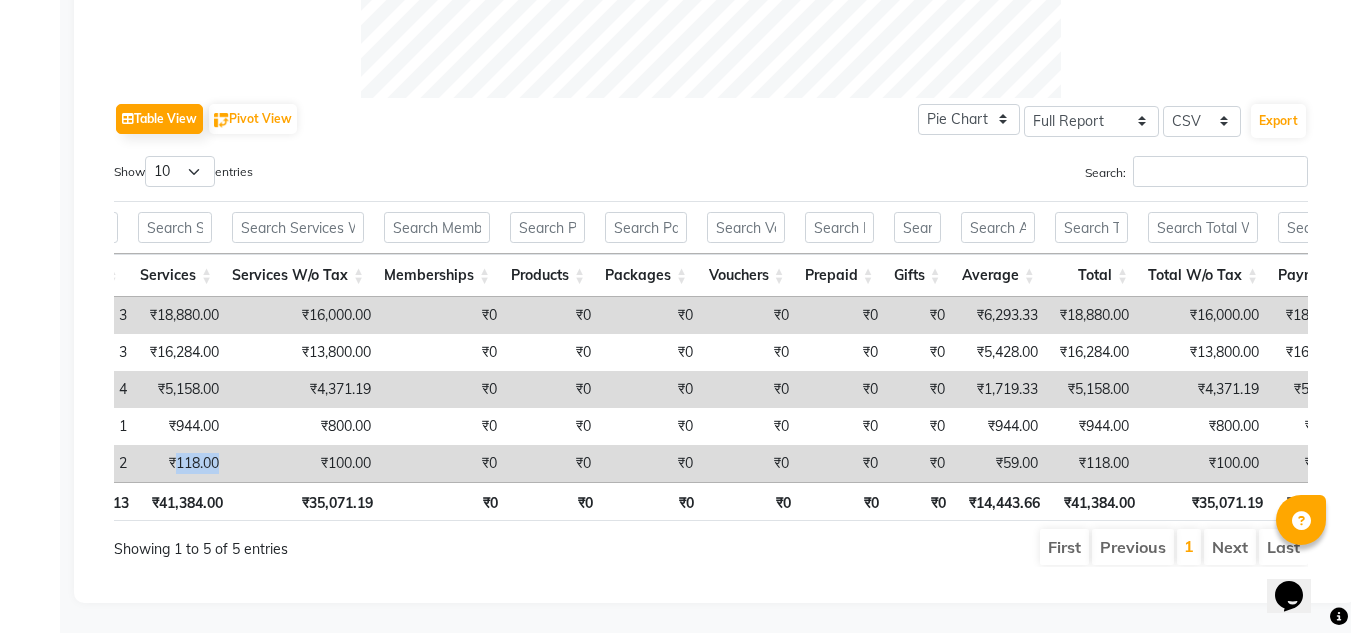 scroll, scrollTop: 0, scrollLeft: 1067, axis: horizontal 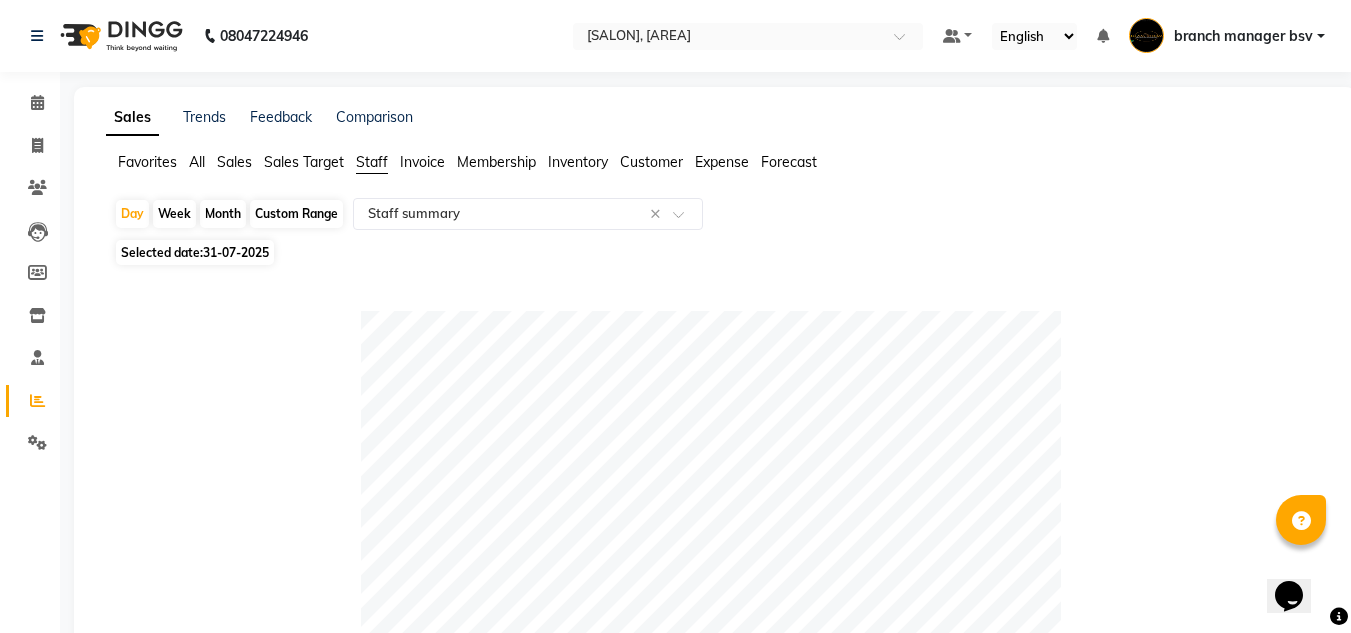 click on "Custom Range" 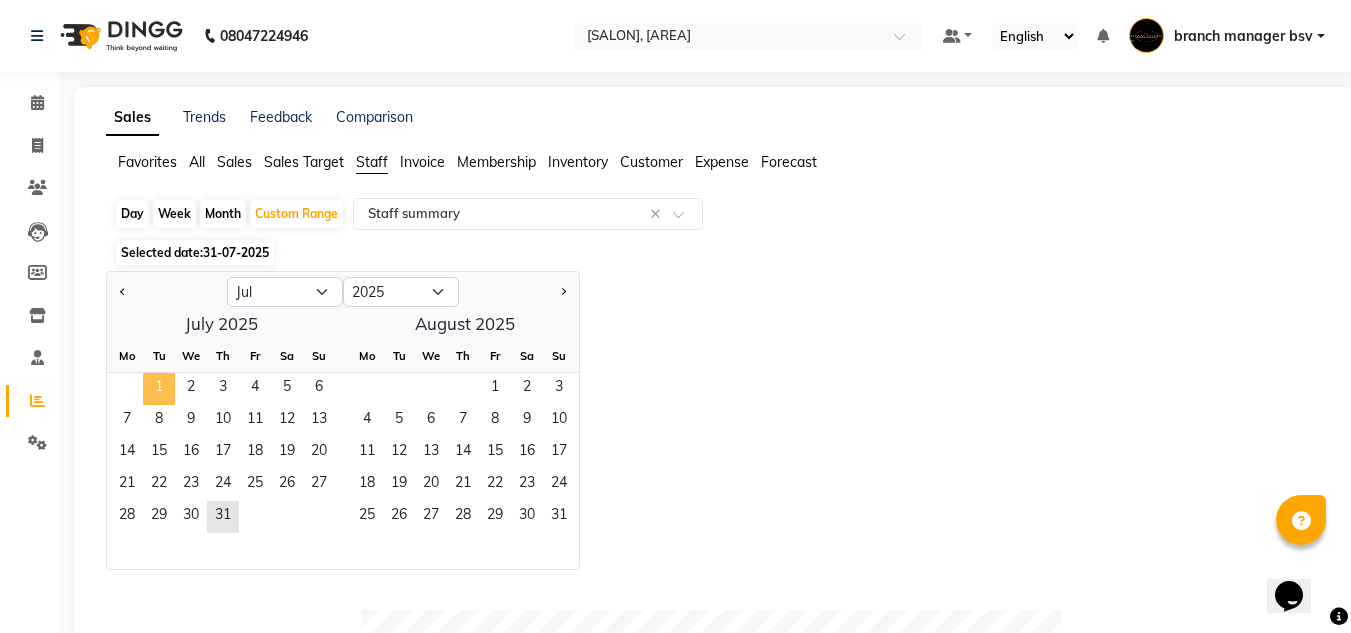 click on "1" 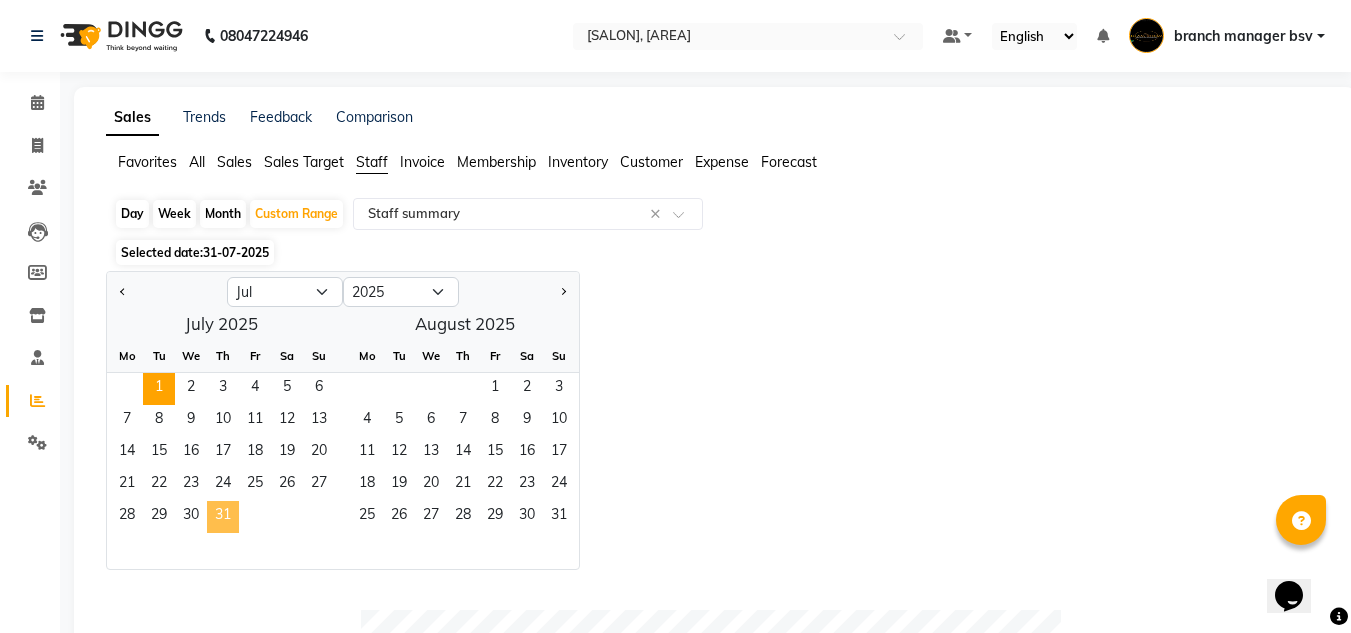 click on "31" 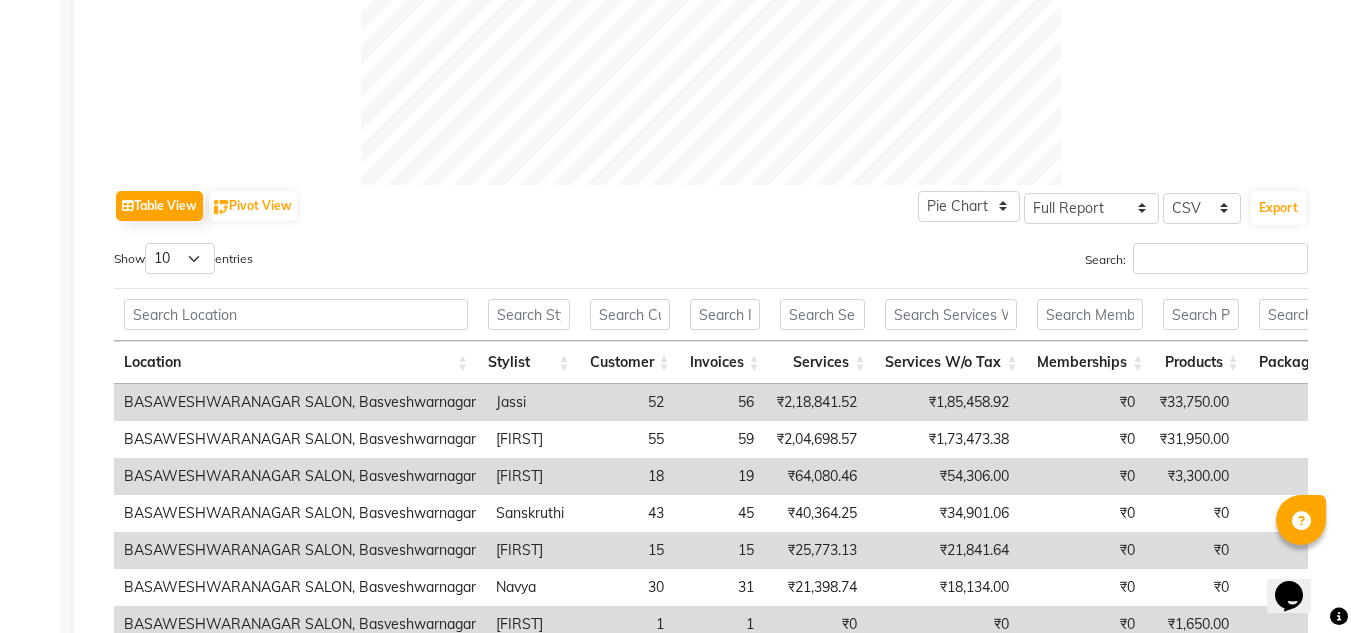 scroll, scrollTop: 1054, scrollLeft: 0, axis: vertical 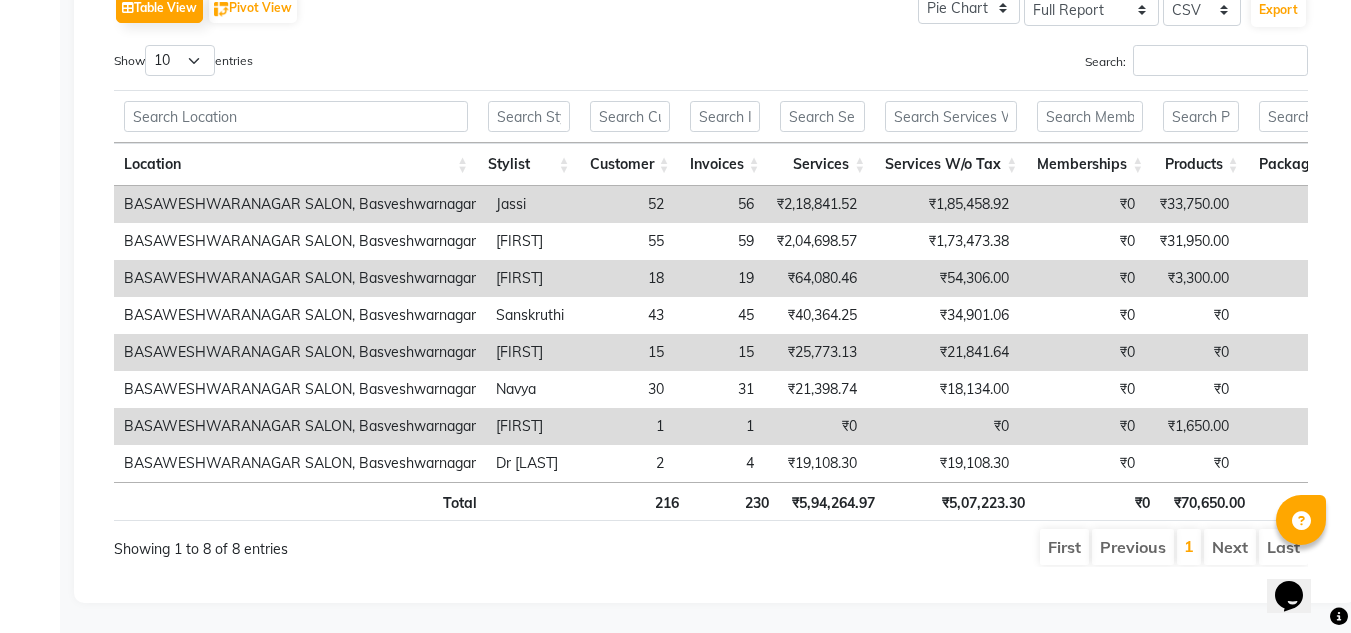 click on "₹2,18,841.52" at bounding box center (815, 204) 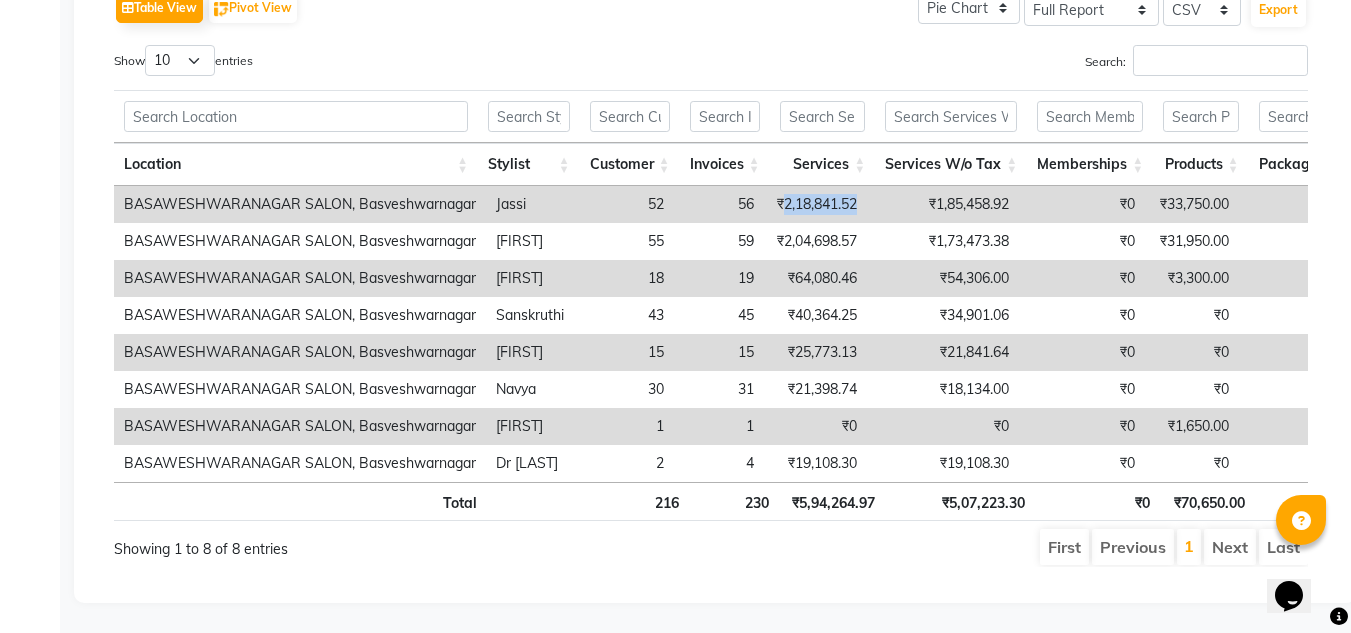 click on "₹2,18,841.52" at bounding box center (815, 204) 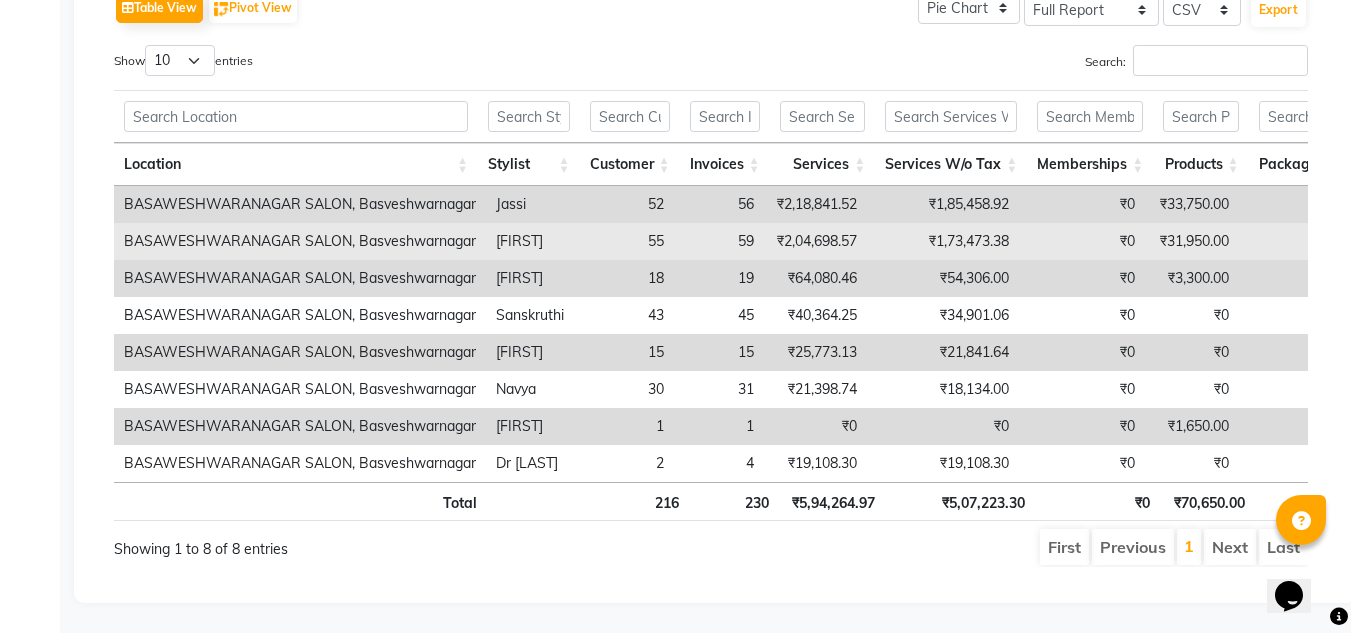 click on "₹2,04,698.57" at bounding box center (815, 241) 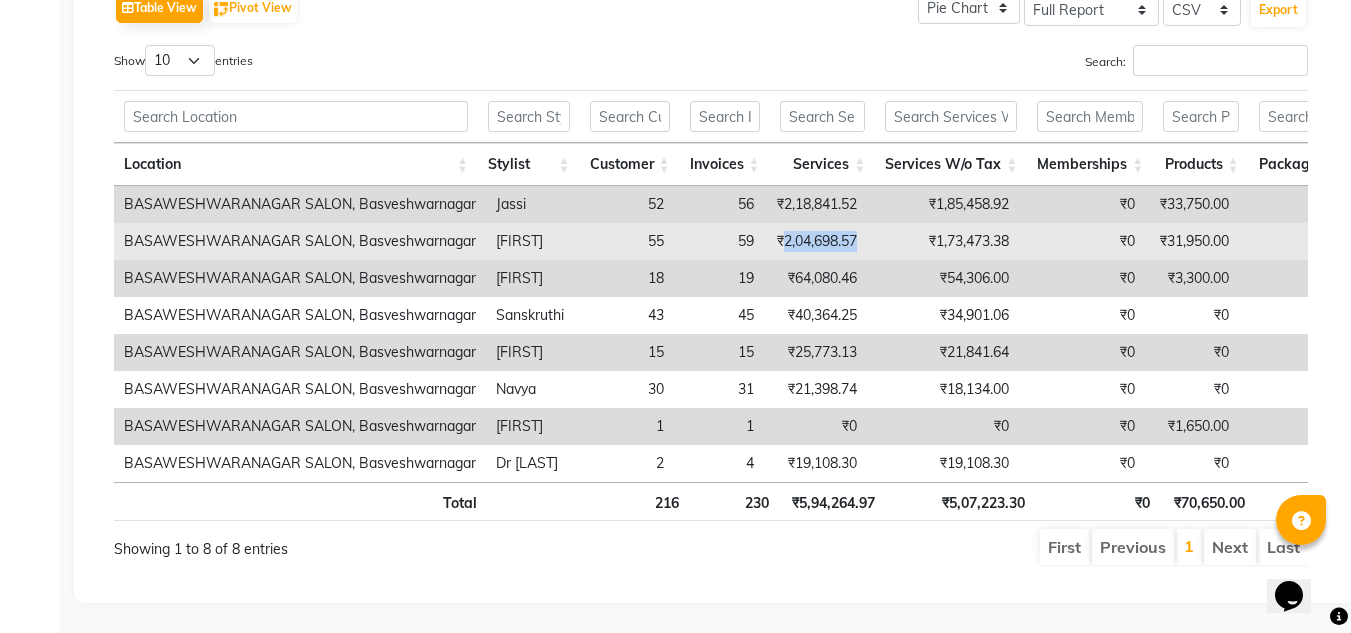 click on "₹2,04,698.57" at bounding box center (815, 241) 